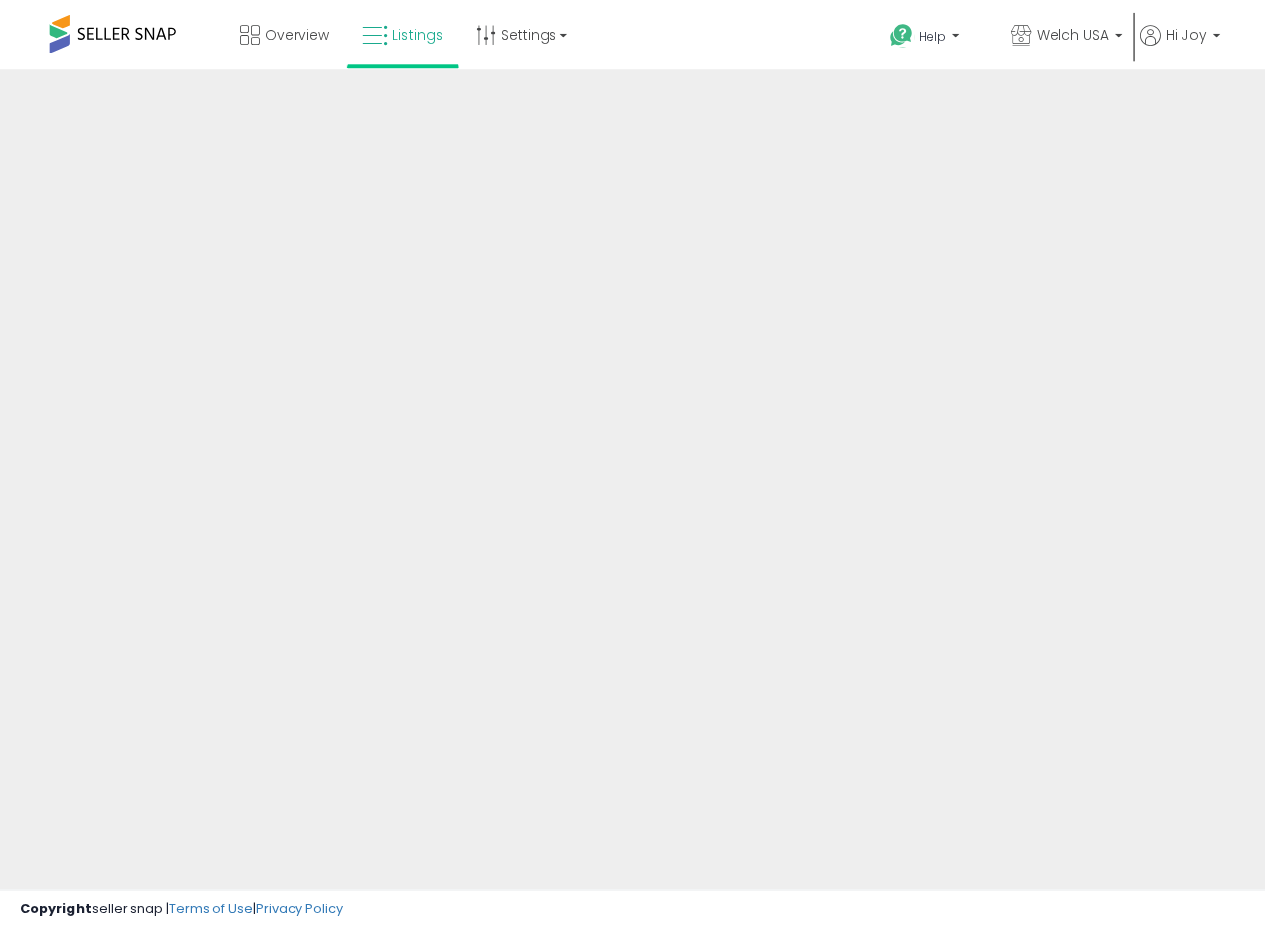 scroll, scrollTop: 0, scrollLeft: 0, axis: both 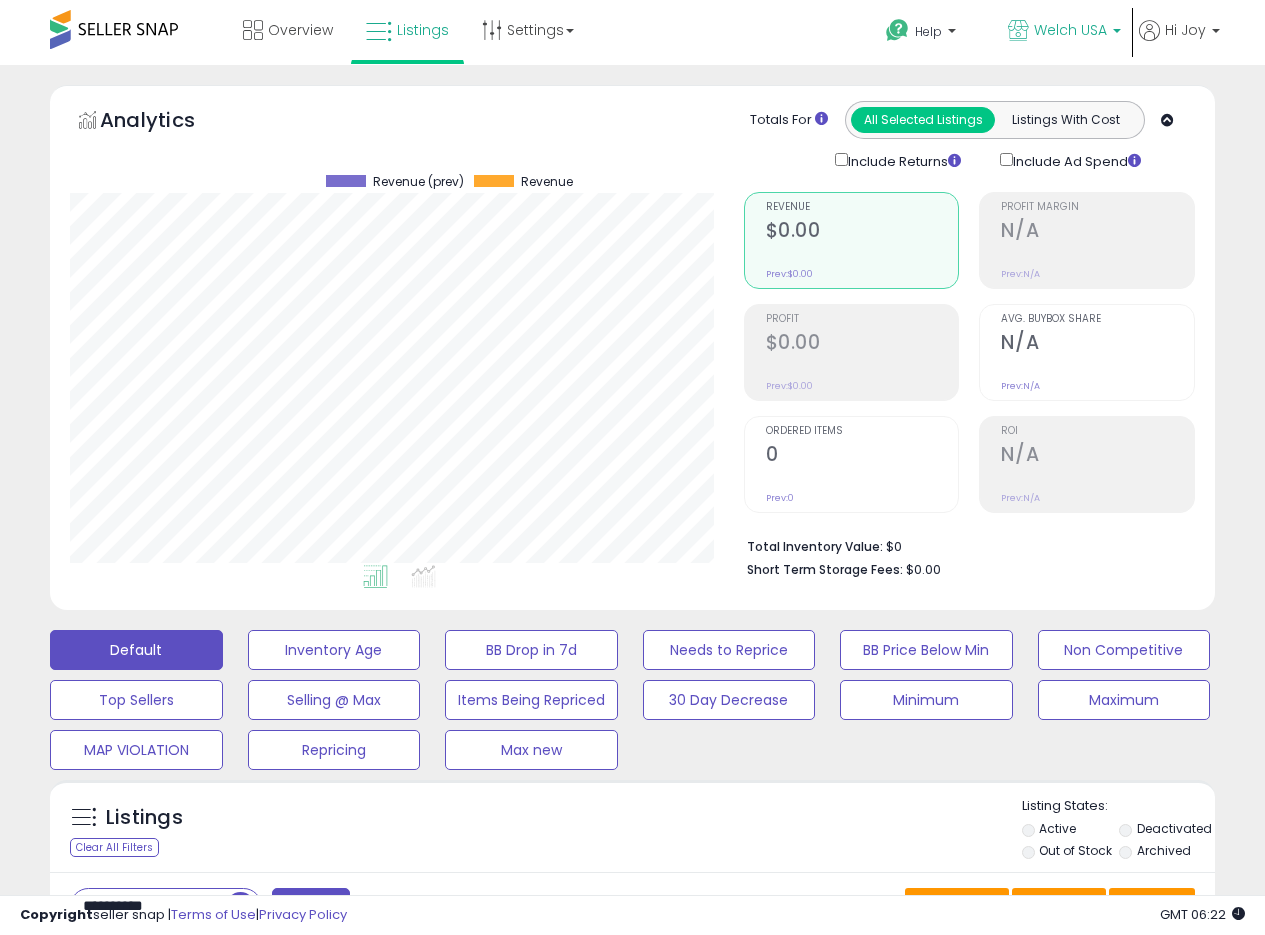 drag, startPoint x: 1111, startPoint y: 16, endPoint x: 1098, endPoint y: 24, distance: 15.264338 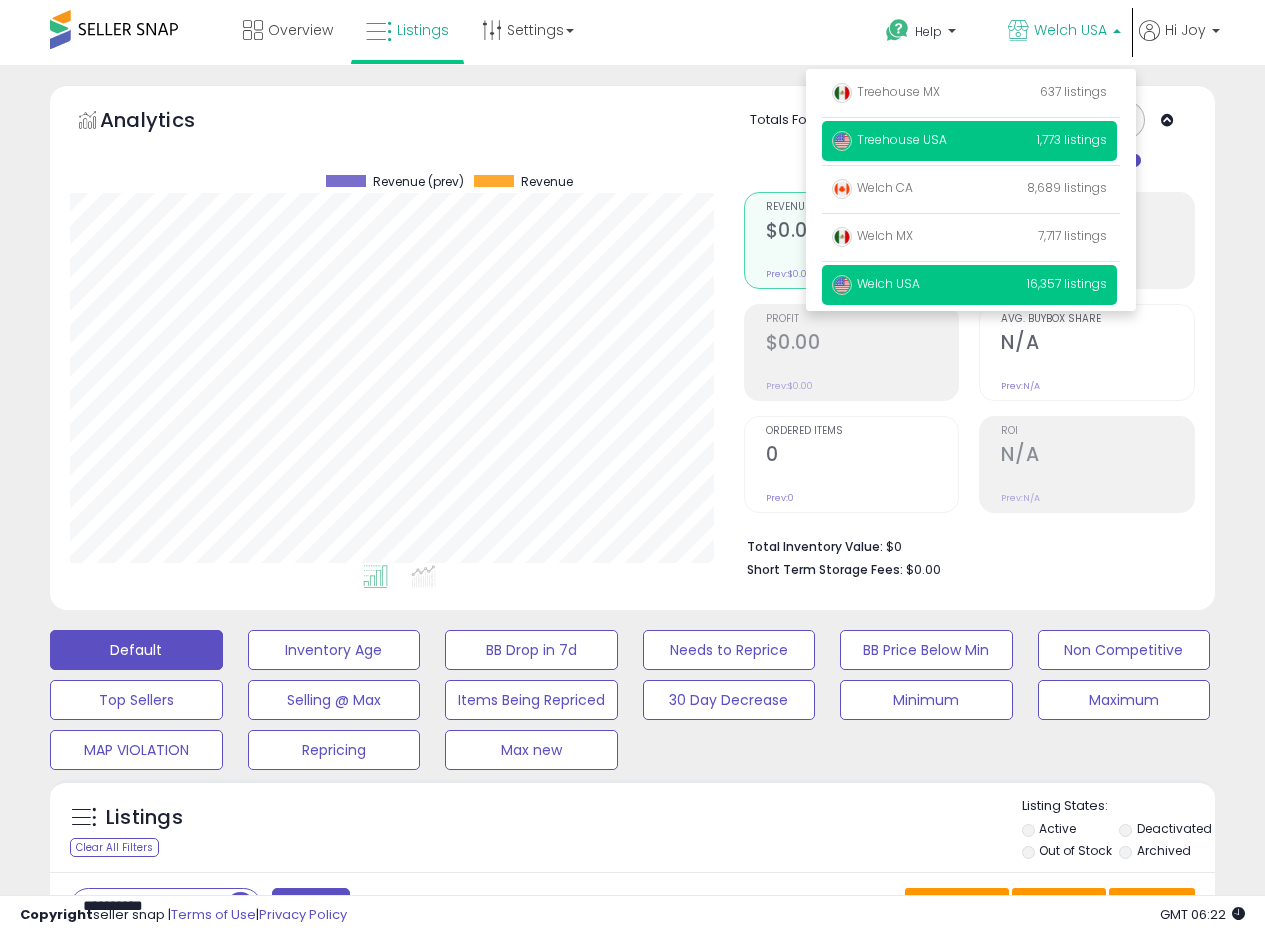 click on "Treehouse USA
1,773
listings" at bounding box center [969, 93] 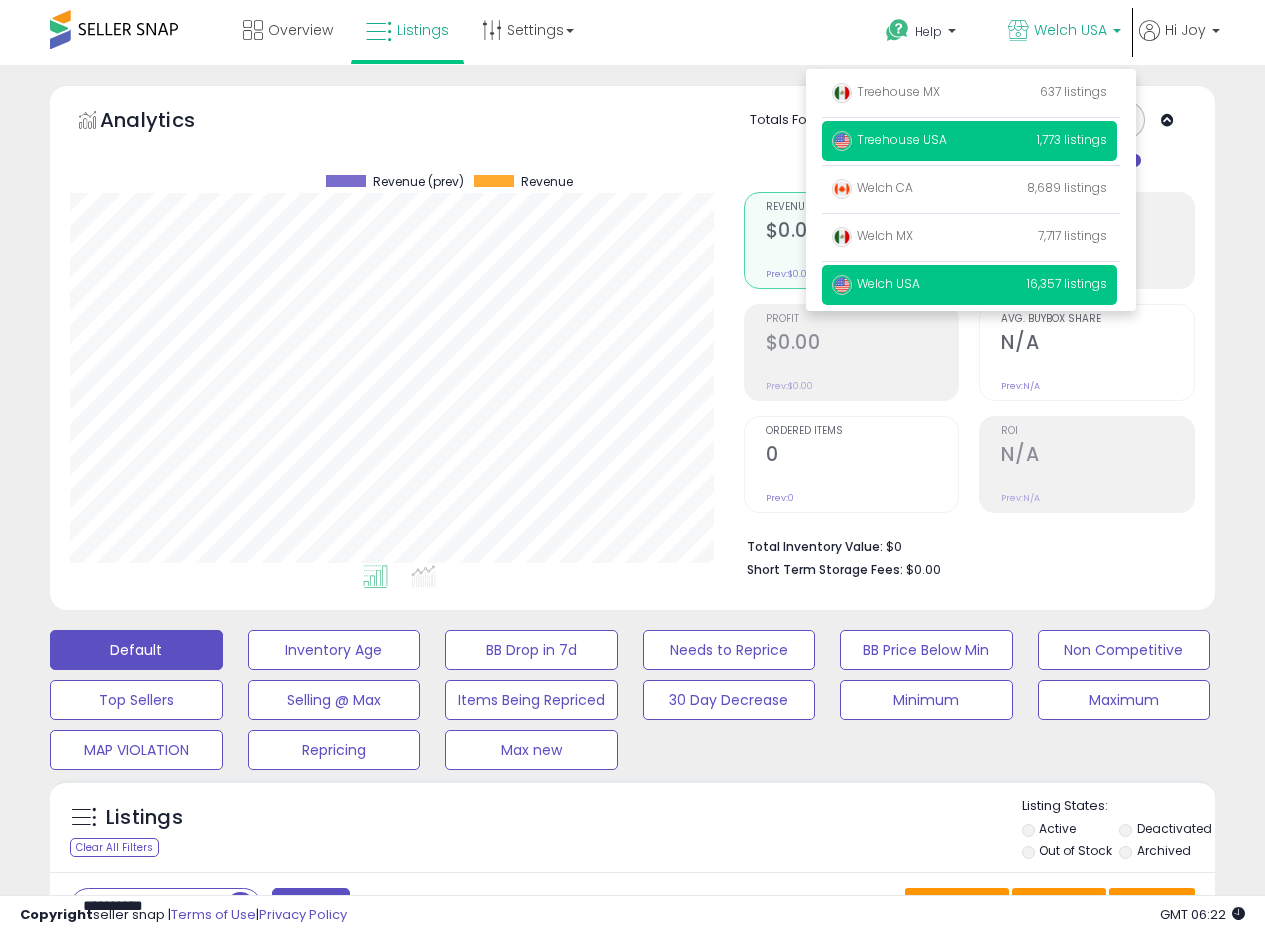 click on "Treehouse USA
1,773
listings" at bounding box center (969, 93) 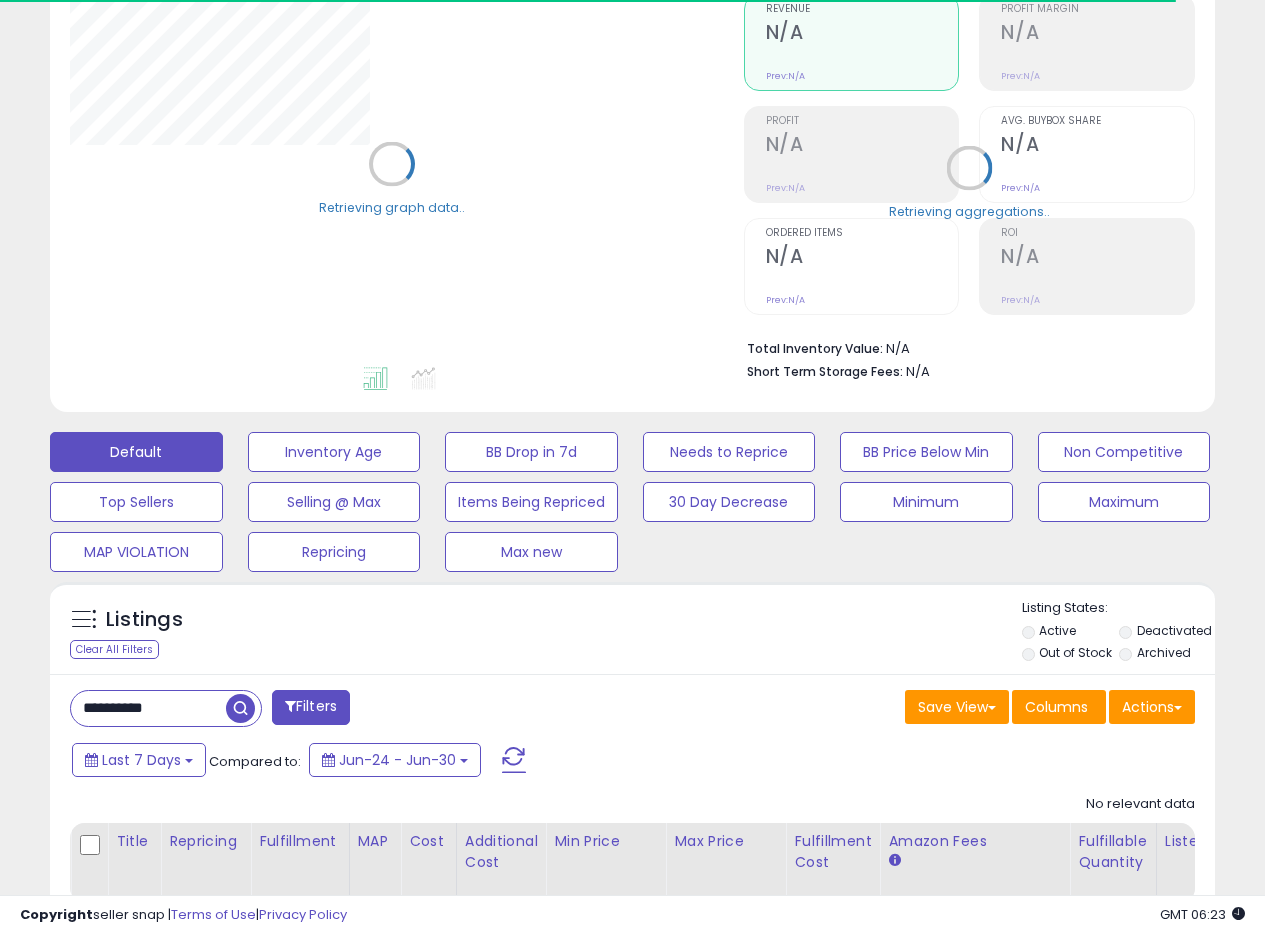 scroll, scrollTop: 200, scrollLeft: 0, axis: vertical 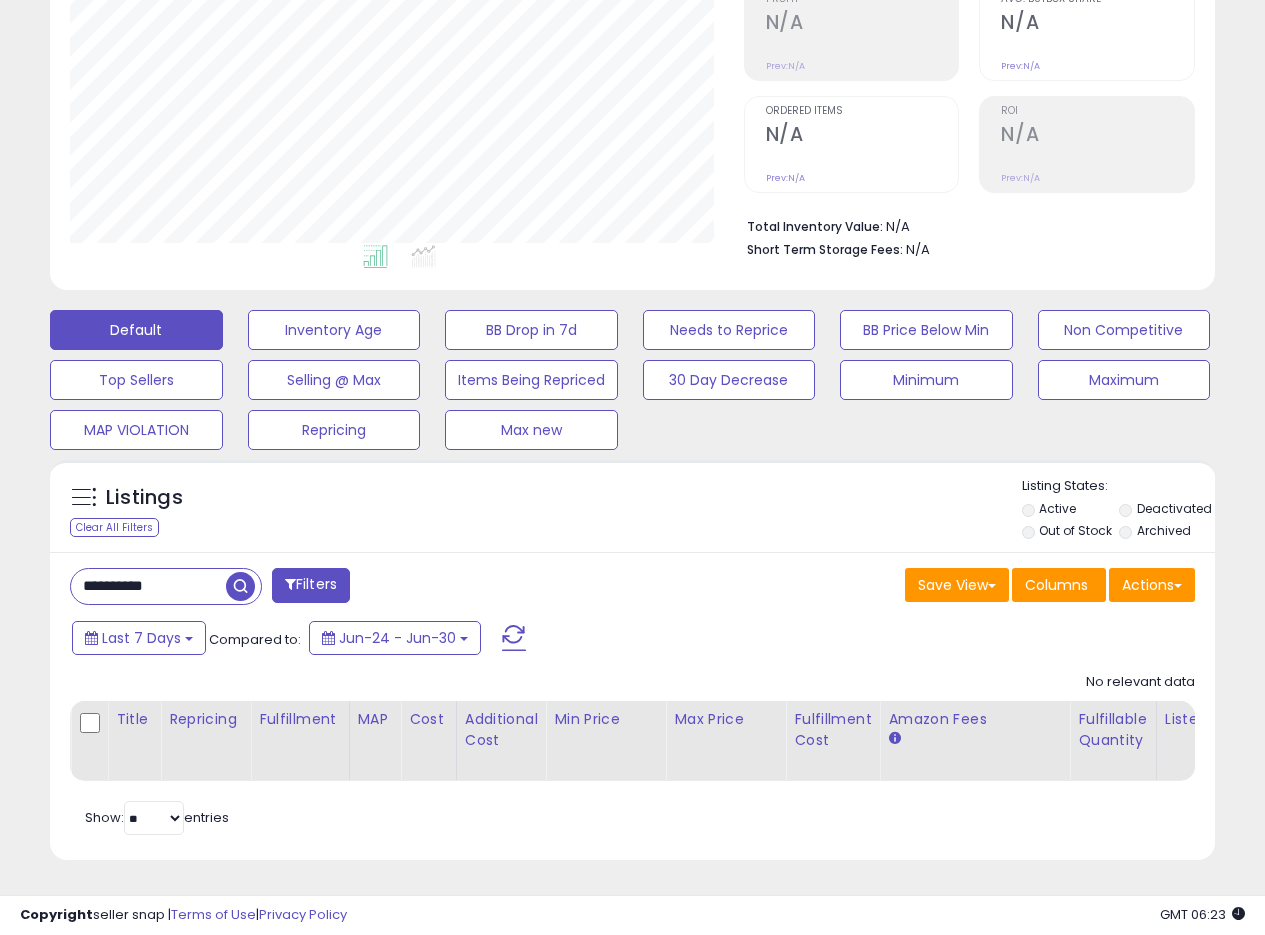 drag, startPoint x: 207, startPoint y: 581, endPoint x: 1, endPoint y: 546, distance: 208.95215 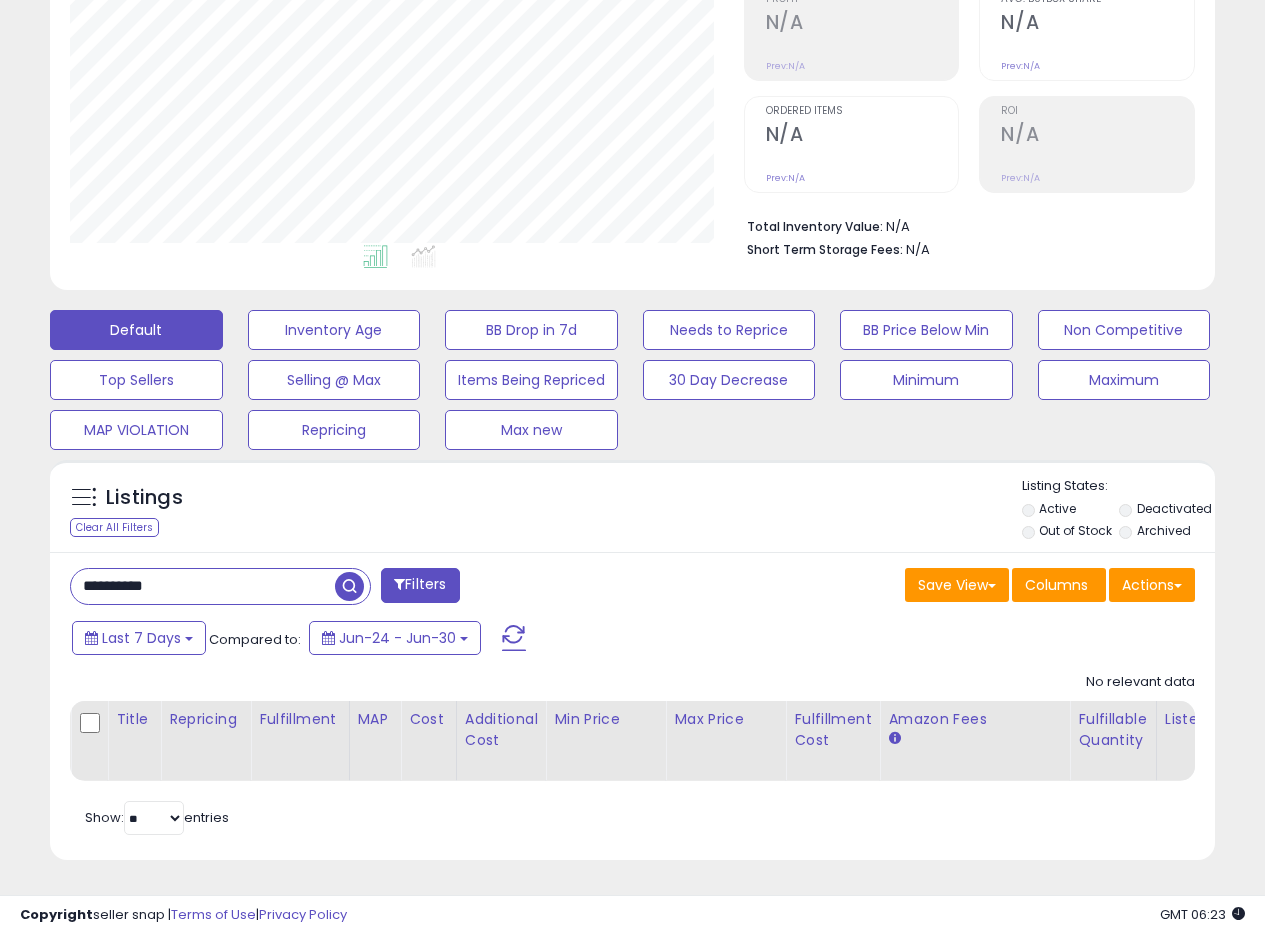 paste 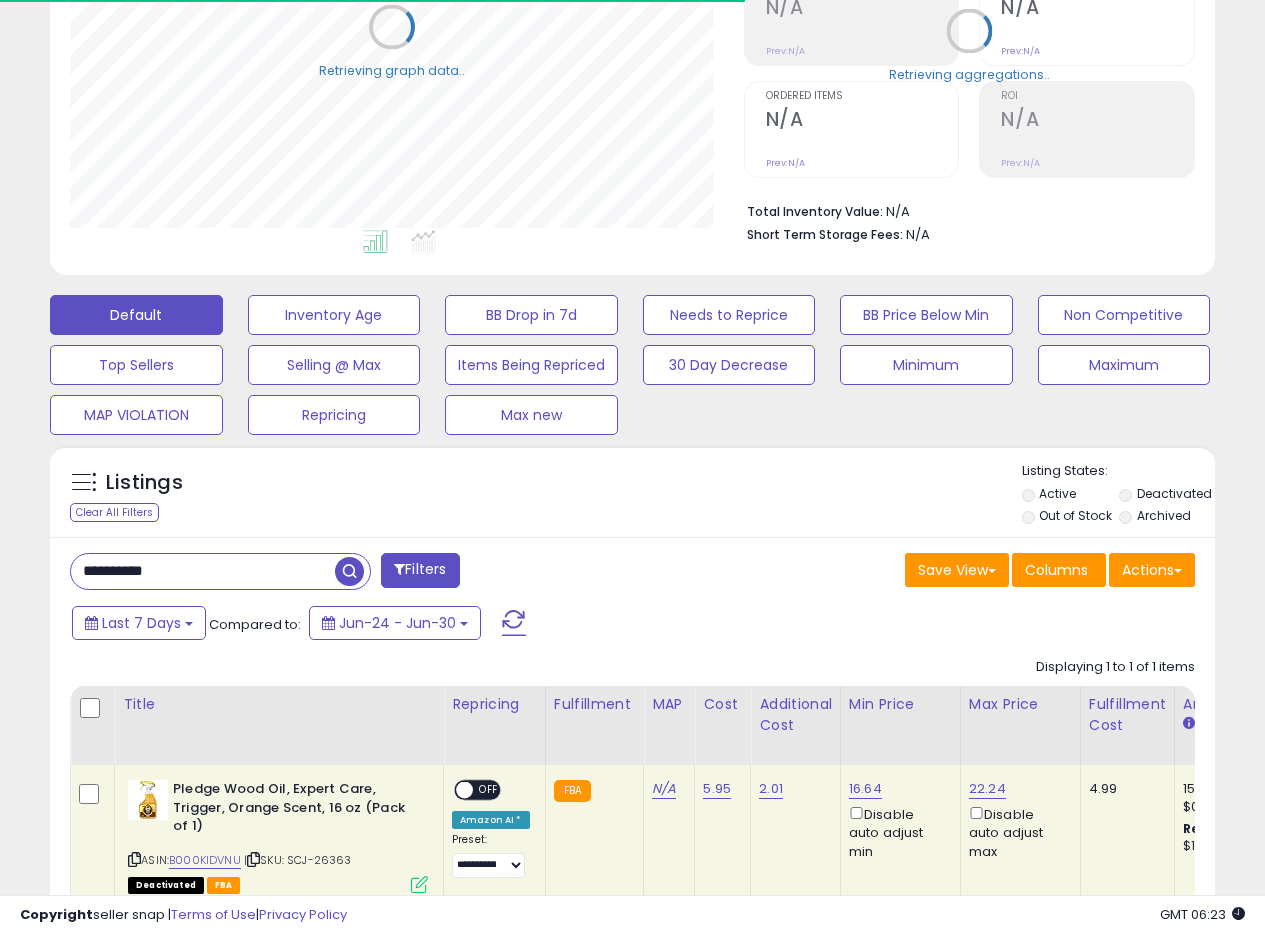 scroll, scrollTop: 410, scrollLeft: 674, axis: both 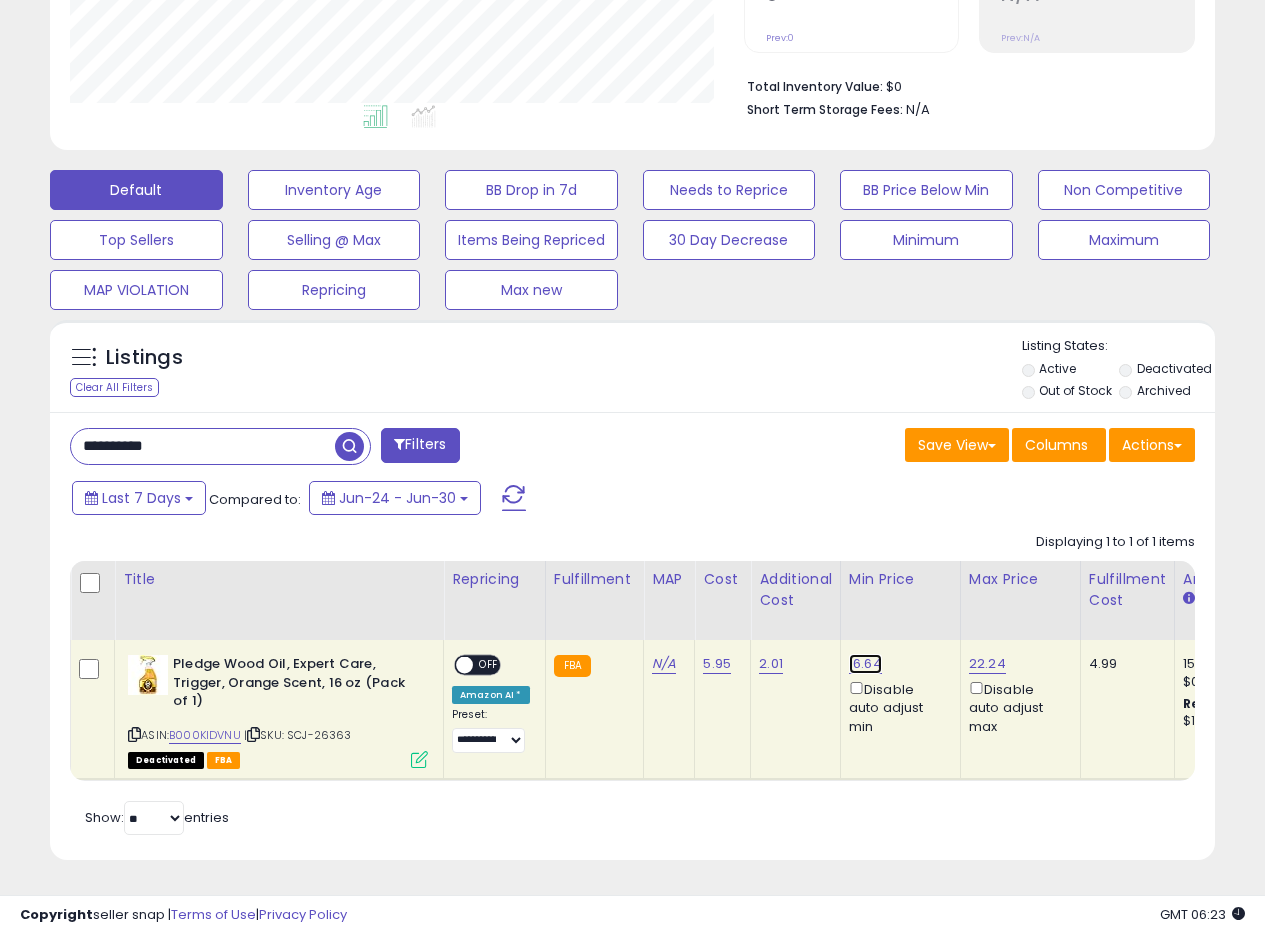 click on "16.64" at bounding box center [865, 664] 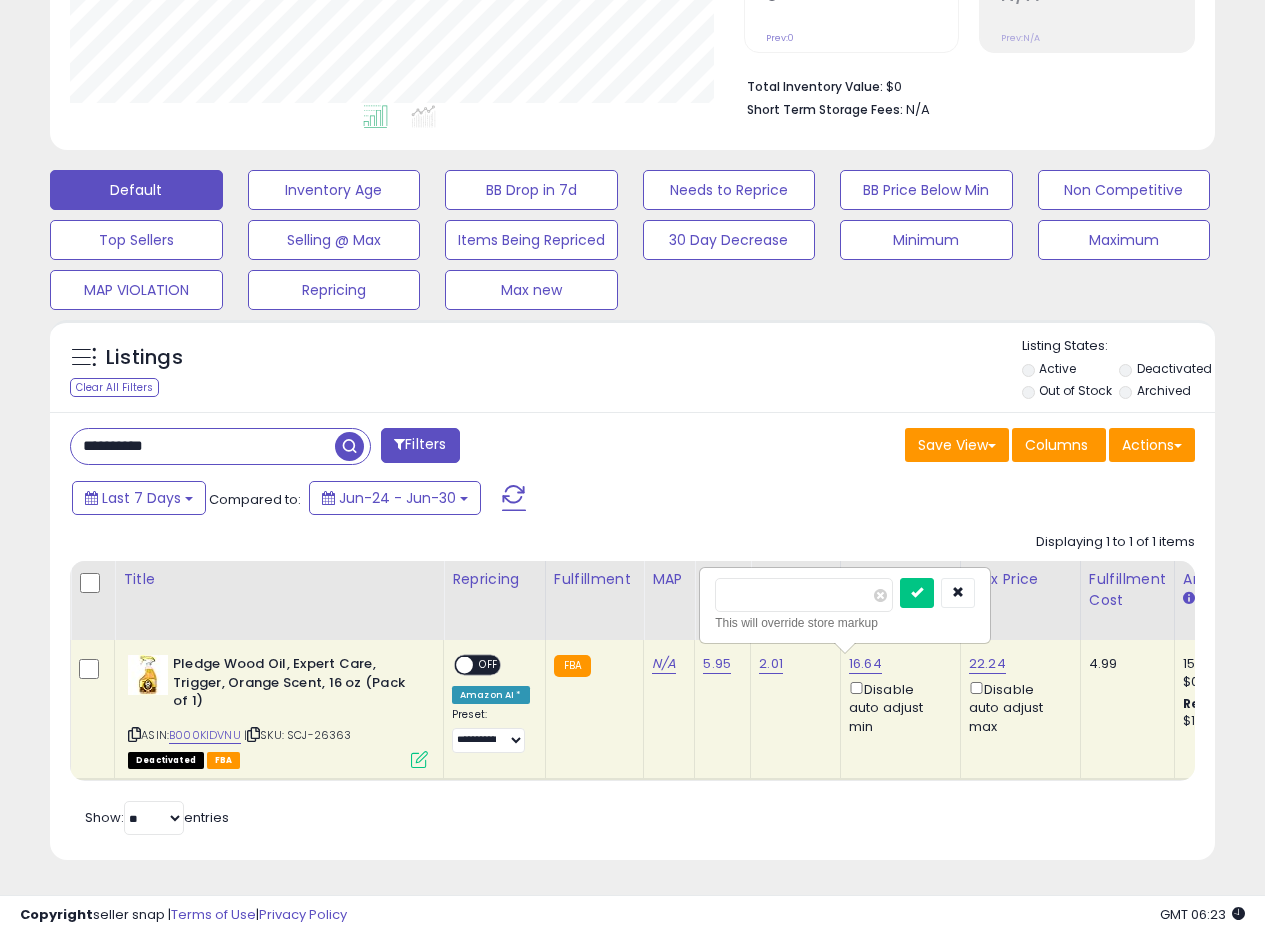 click on "Displaying 1 to 1 of 1 items
Title
Repricing" at bounding box center [210, 818] 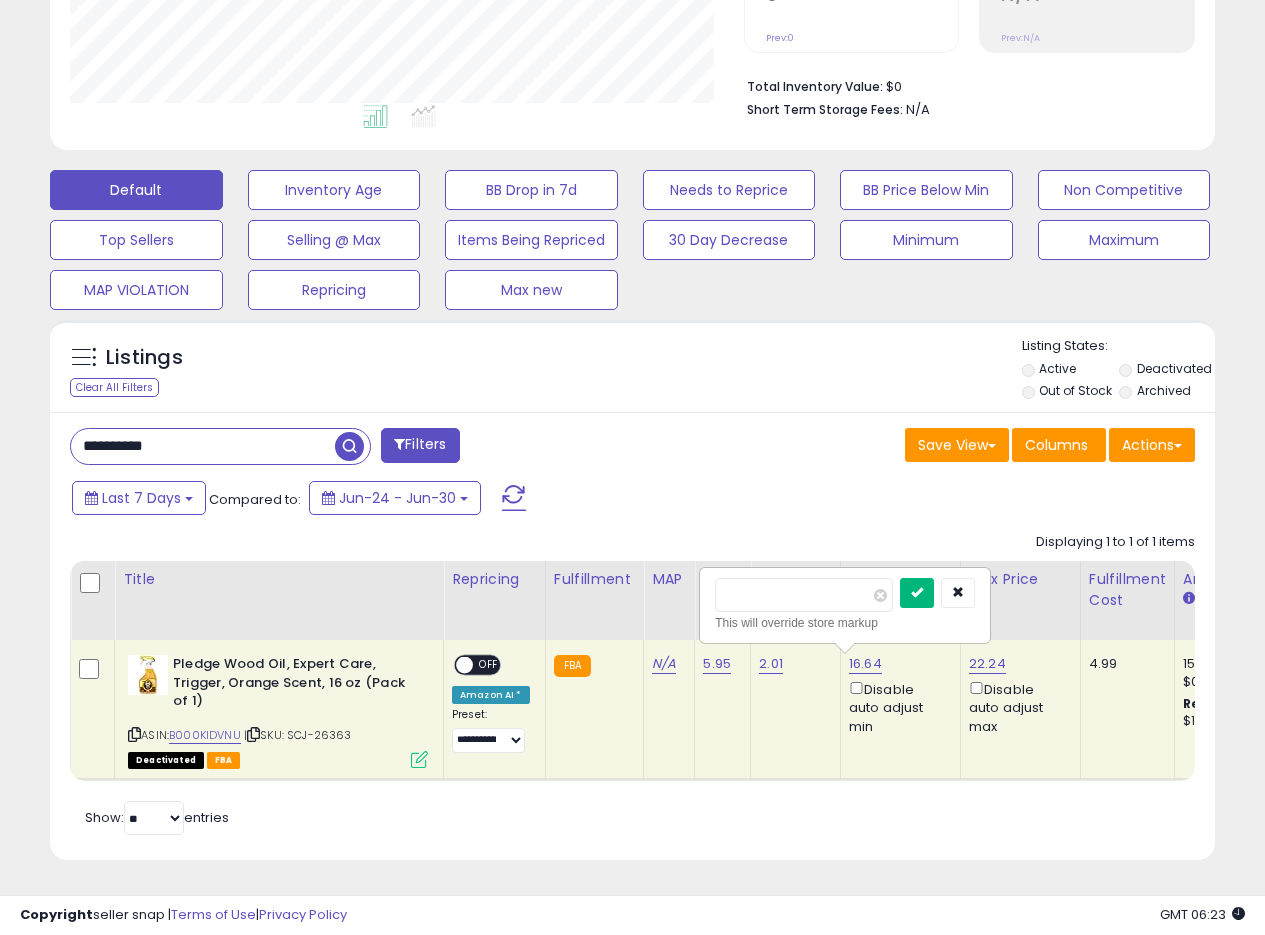 click at bounding box center [917, 592] 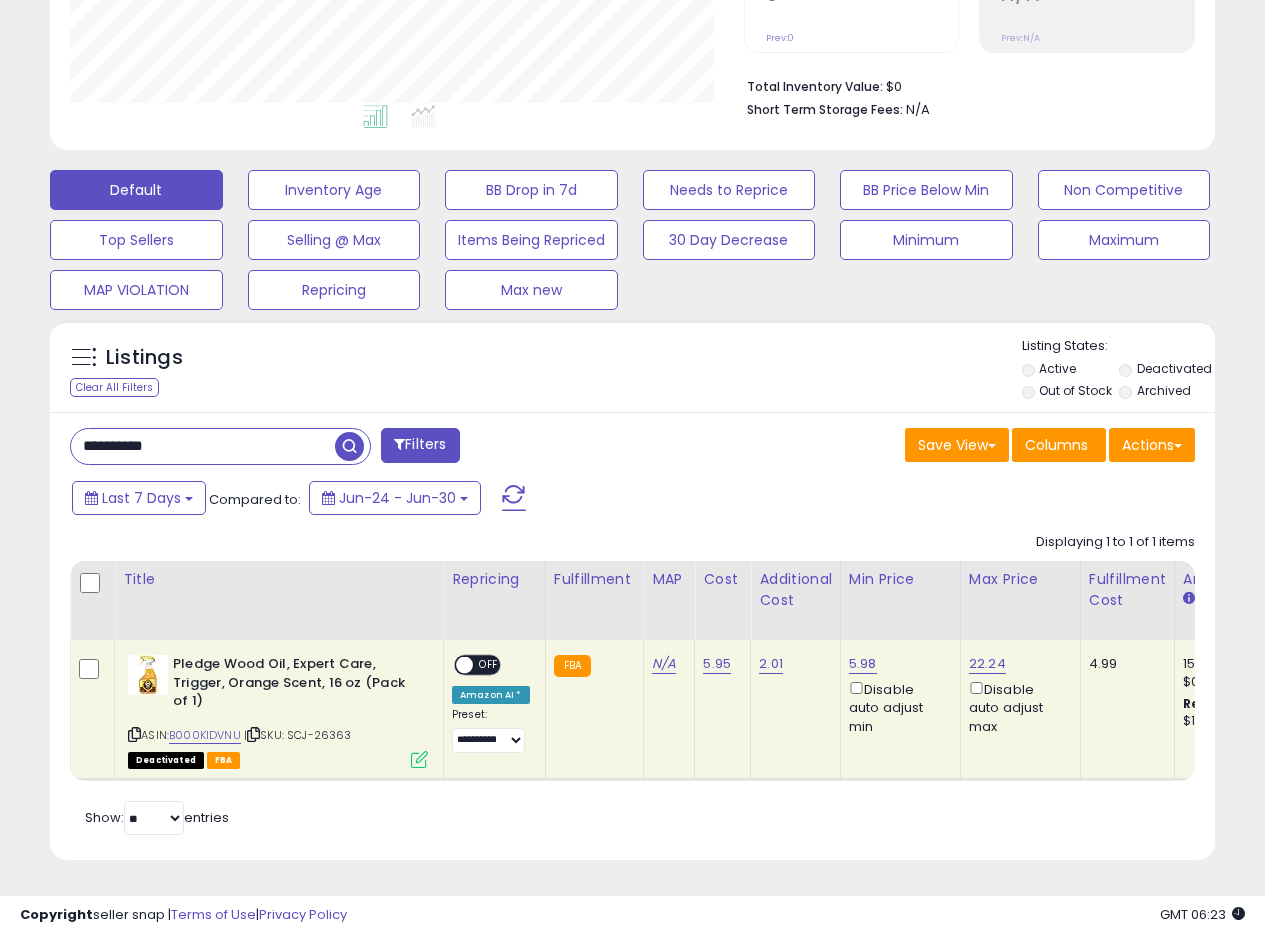drag, startPoint x: 158, startPoint y: 432, endPoint x: 0, endPoint y: 401, distance: 161.01242 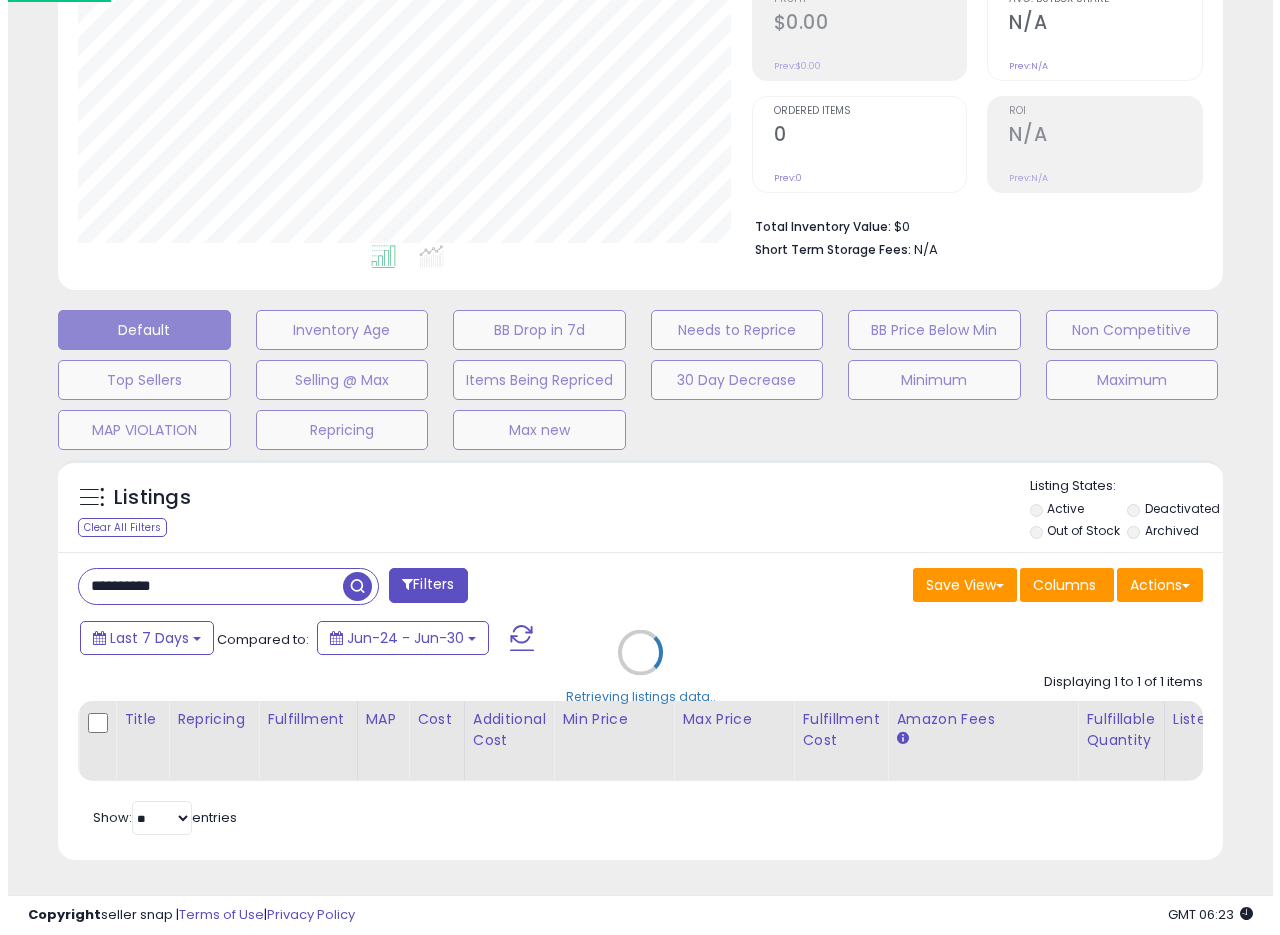 scroll, scrollTop: 335, scrollLeft: 0, axis: vertical 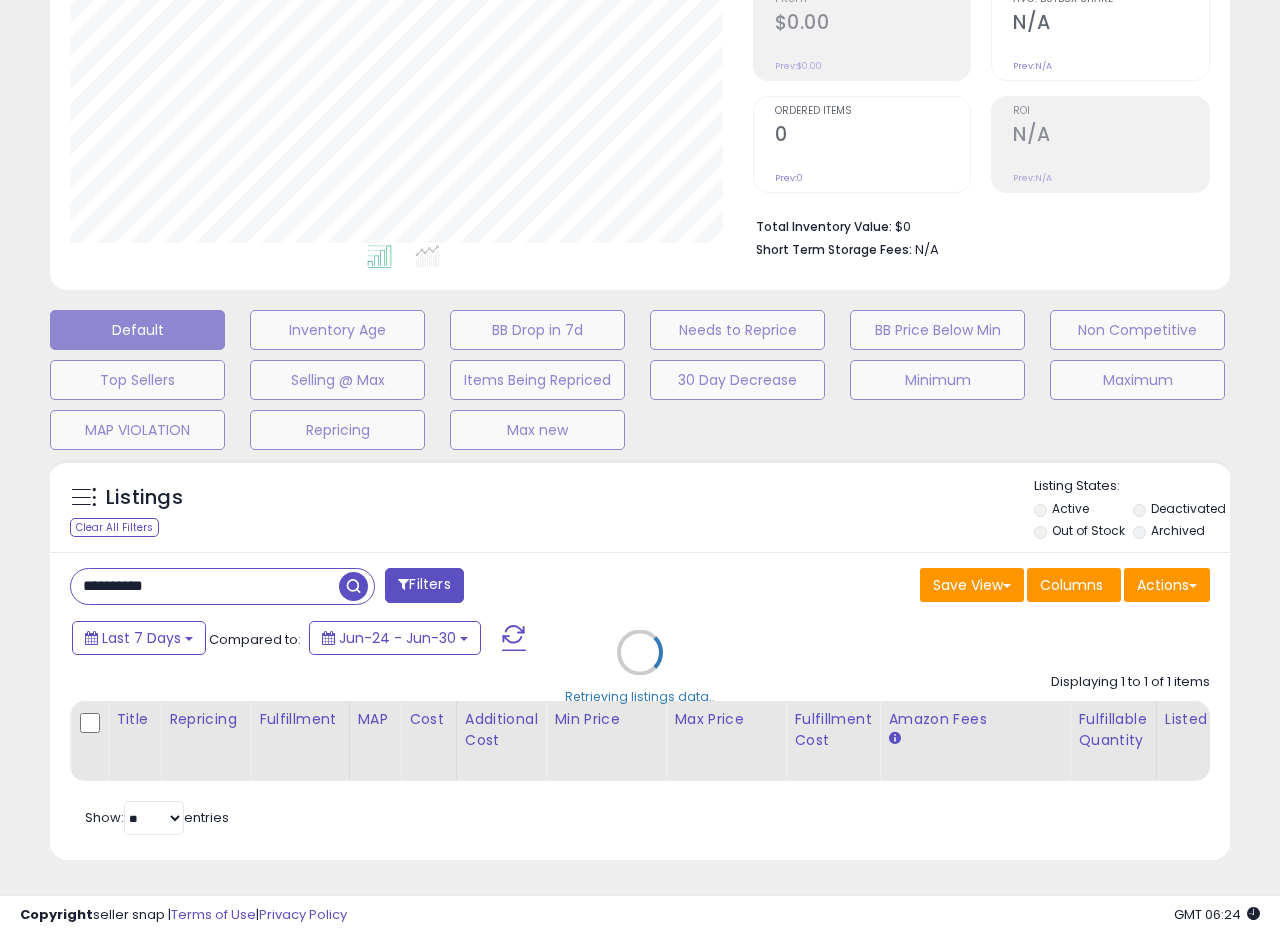 drag, startPoint x: 208, startPoint y: 566, endPoint x: 355, endPoint y: 570, distance: 147.05441 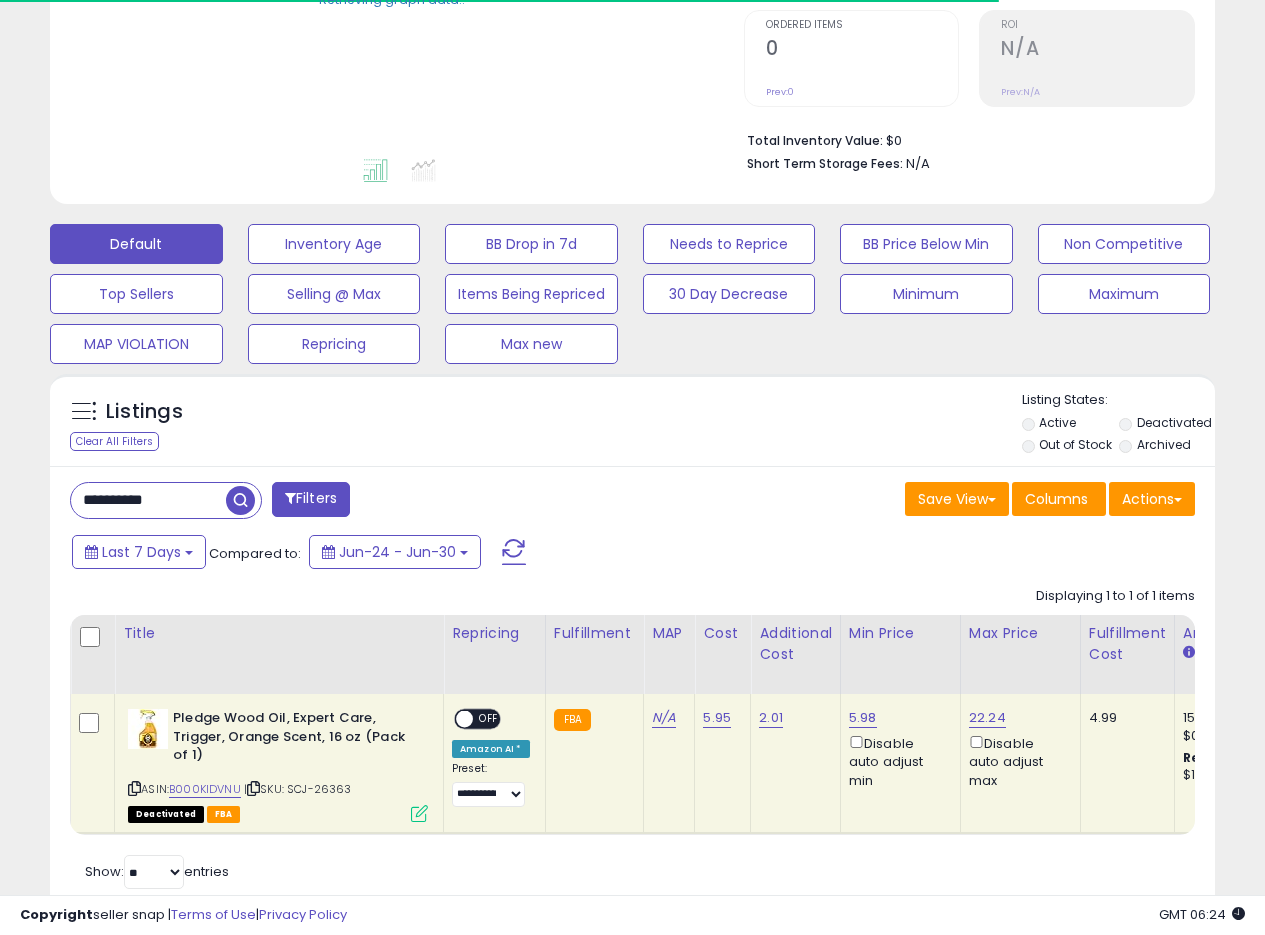 scroll, scrollTop: 475, scrollLeft: 0, axis: vertical 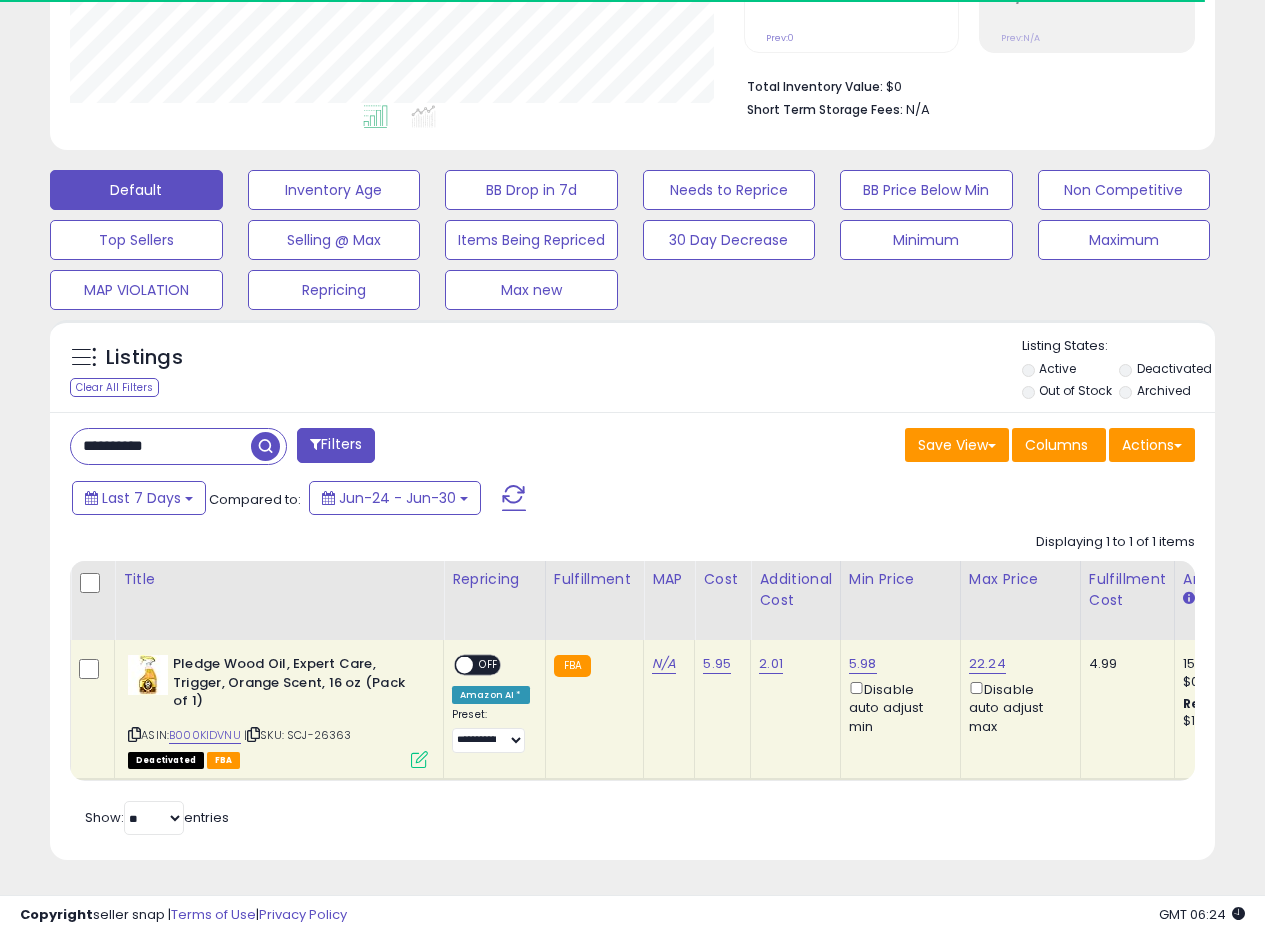 drag, startPoint x: 201, startPoint y: 433, endPoint x: 0, endPoint y: 408, distance: 202.54877 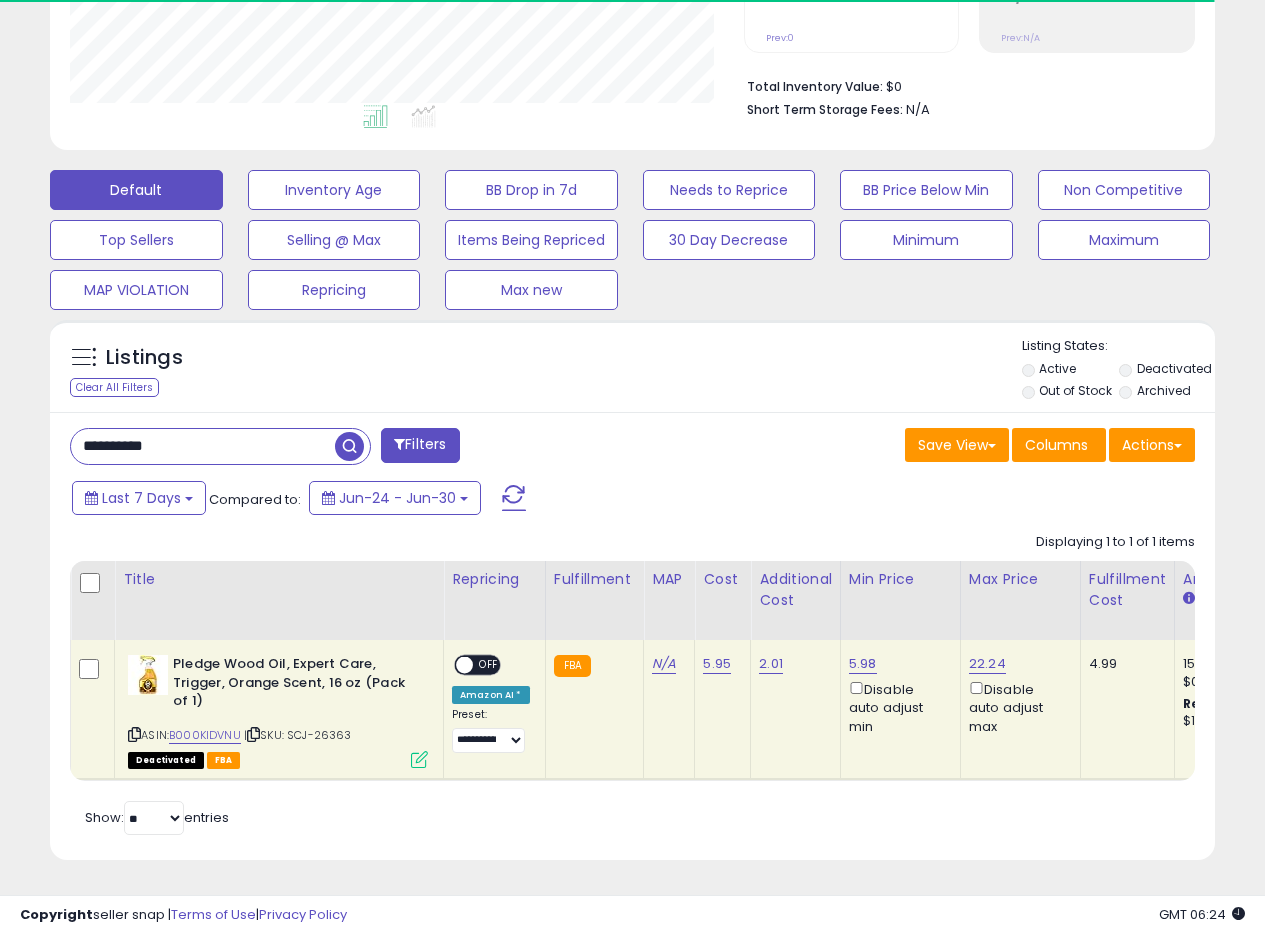 paste 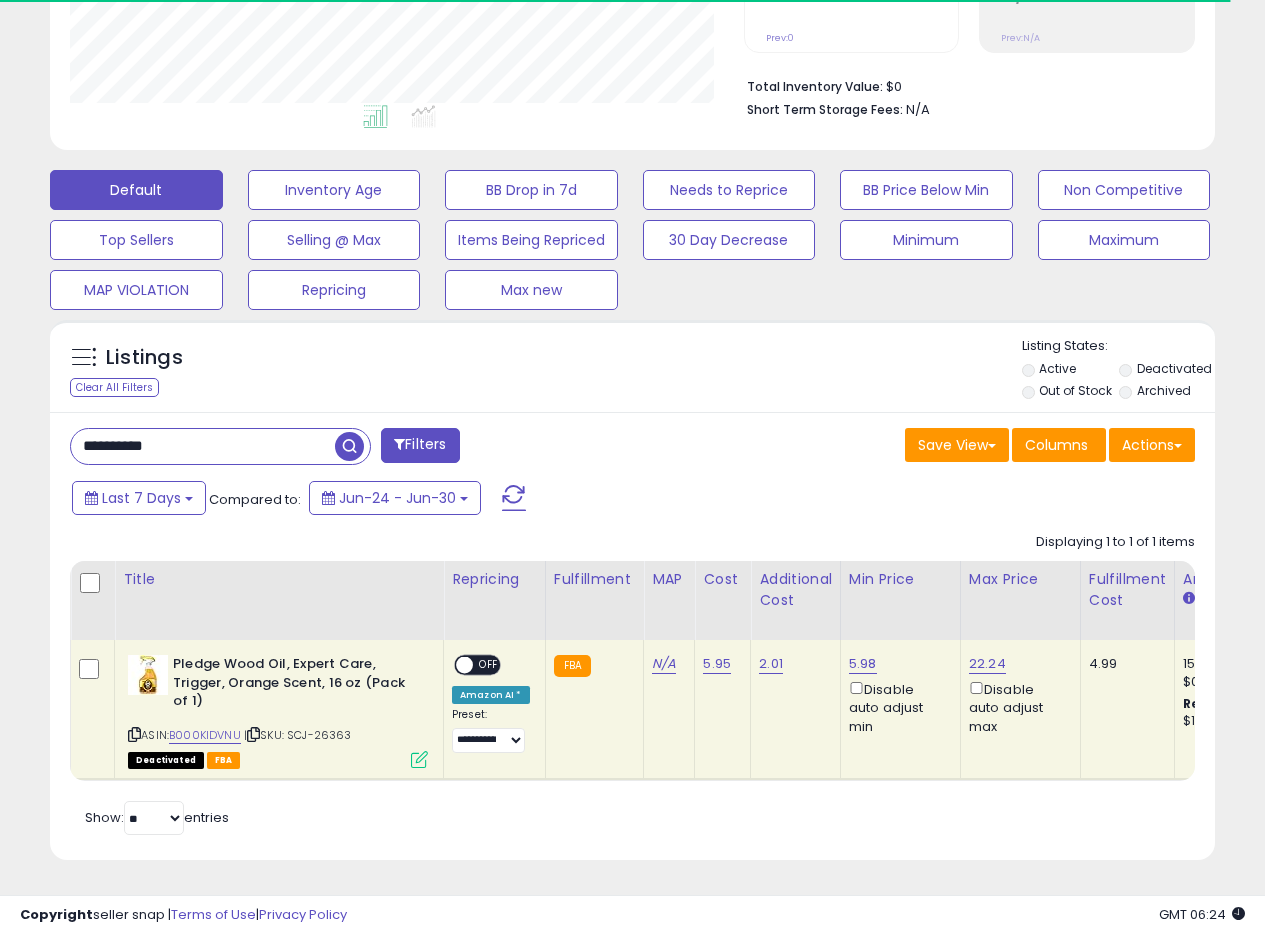 type on "**********" 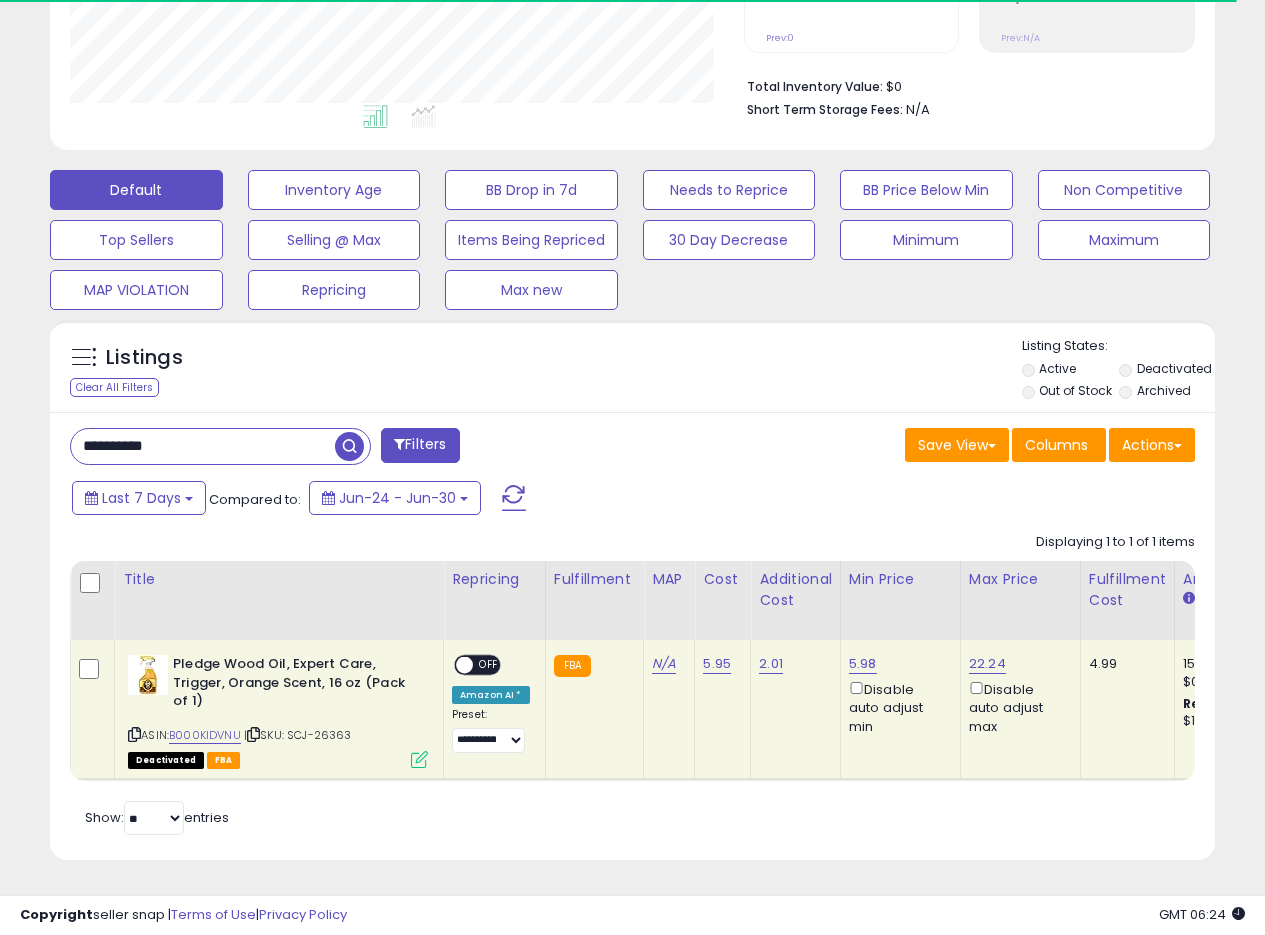 click at bounding box center (349, 446) 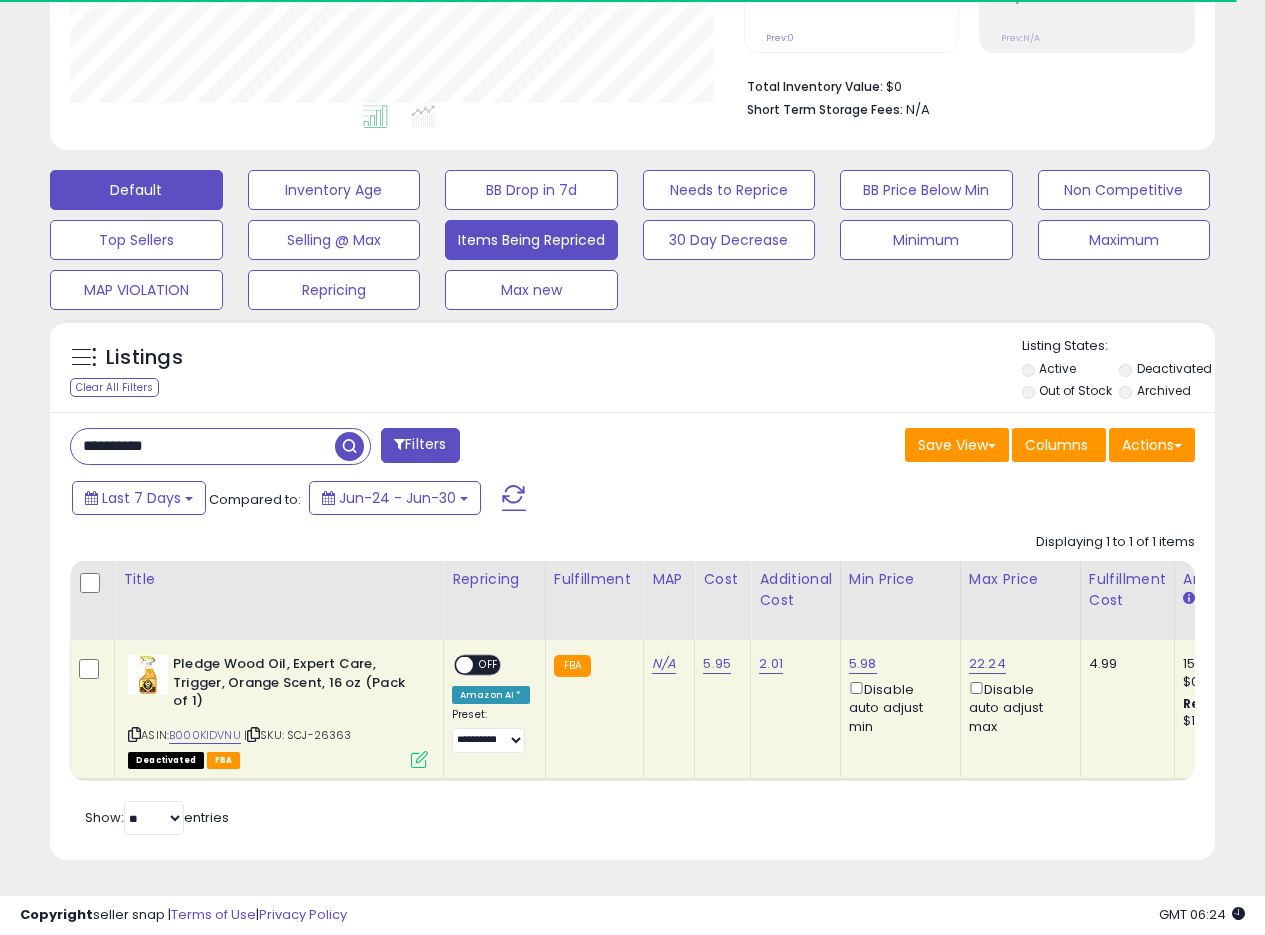 scroll, scrollTop: 999590, scrollLeft: 999317, axis: both 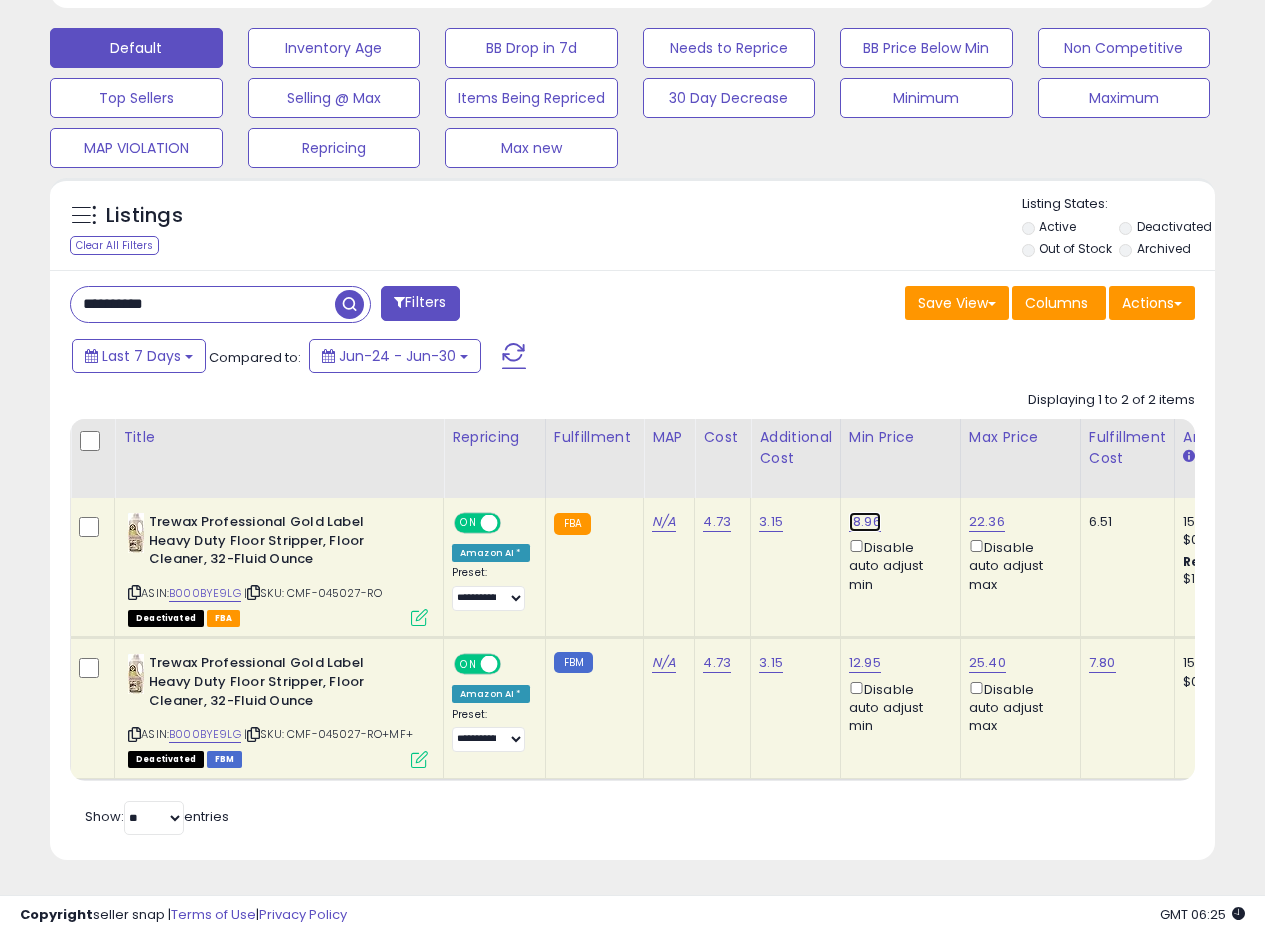 click on "18.96" at bounding box center (865, 522) 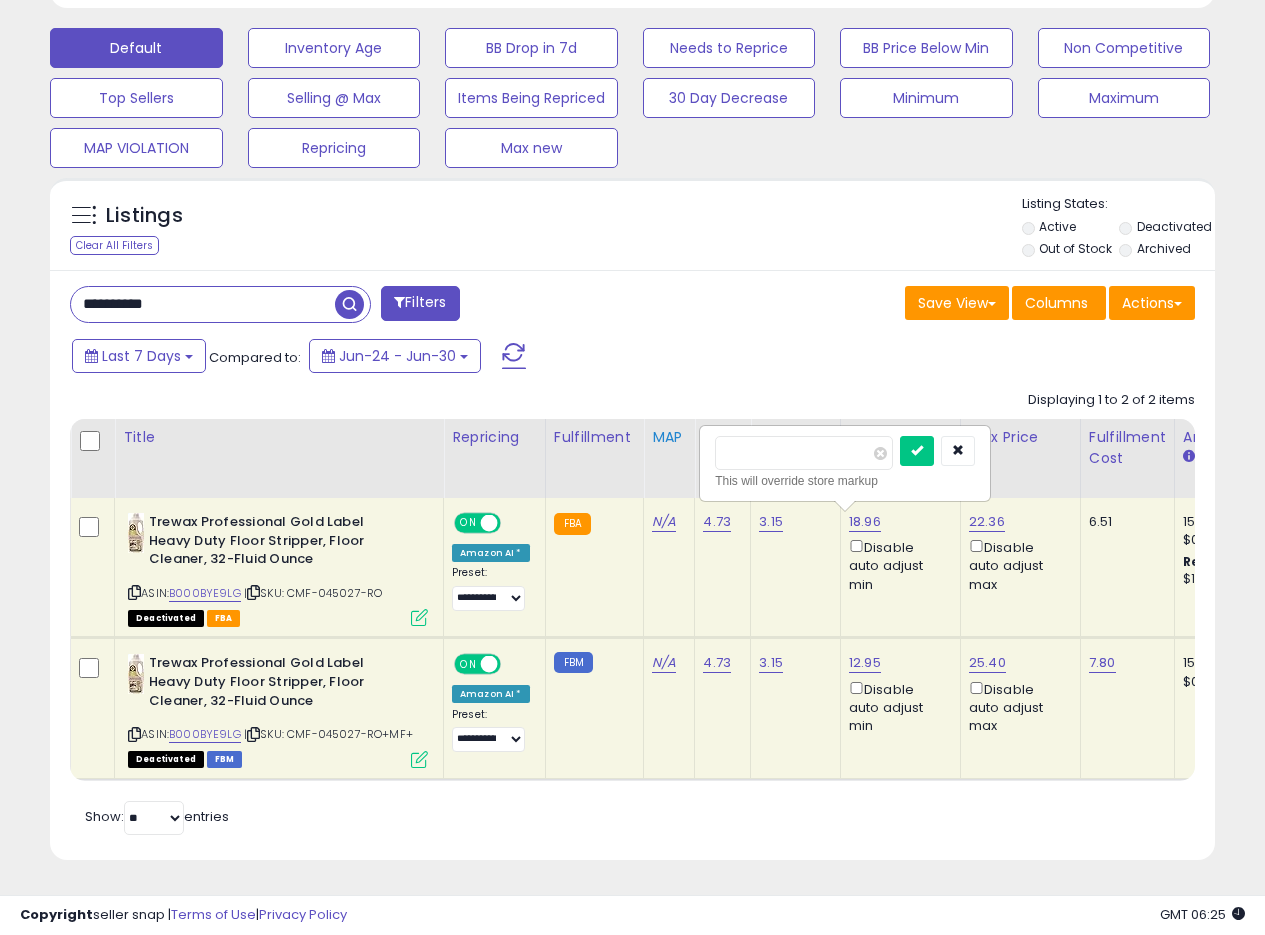 drag, startPoint x: 777, startPoint y: 451, endPoint x: 671, endPoint y: 428, distance: 108.46658 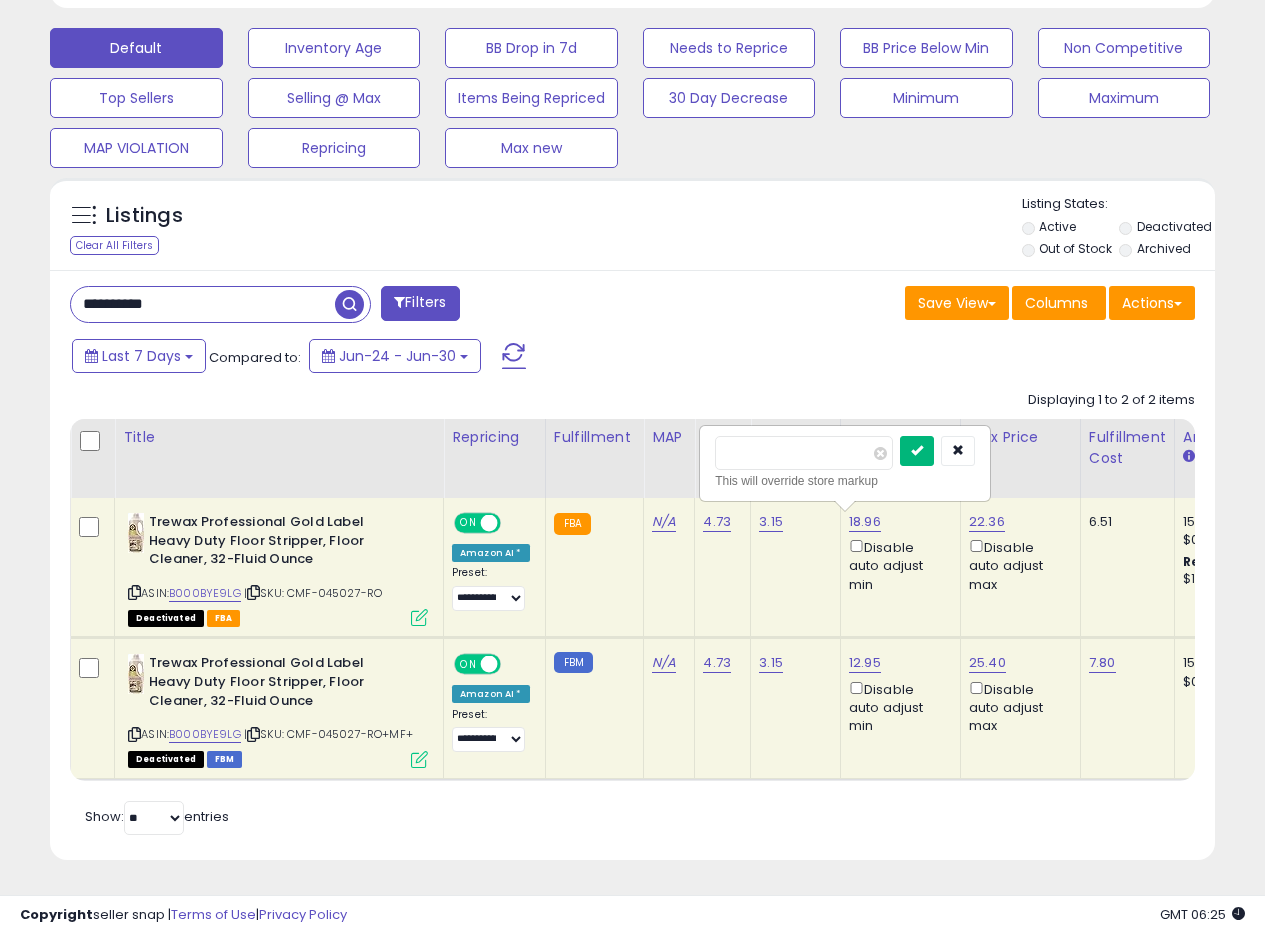 type on "*****" 